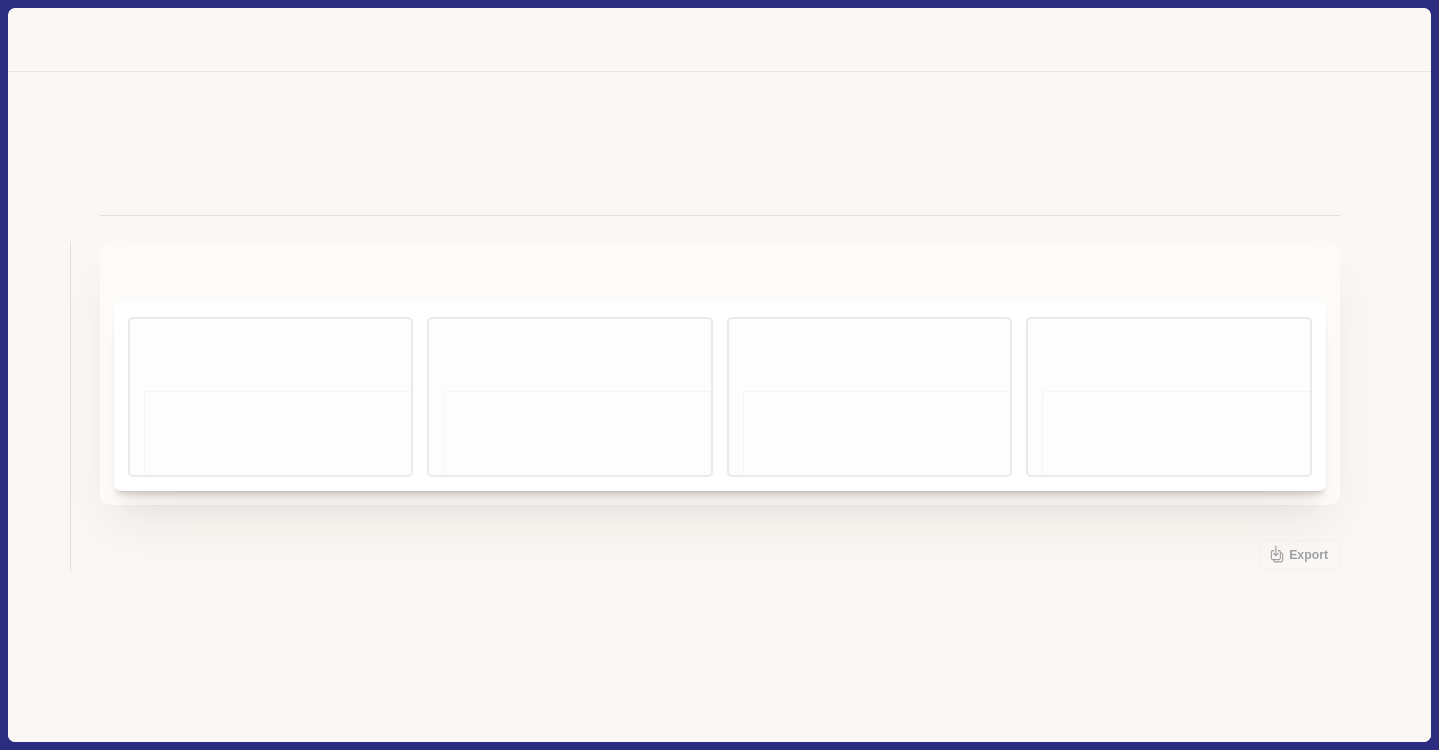 scroll, scrollTop: 0, scrollLeft: 0, axis: both 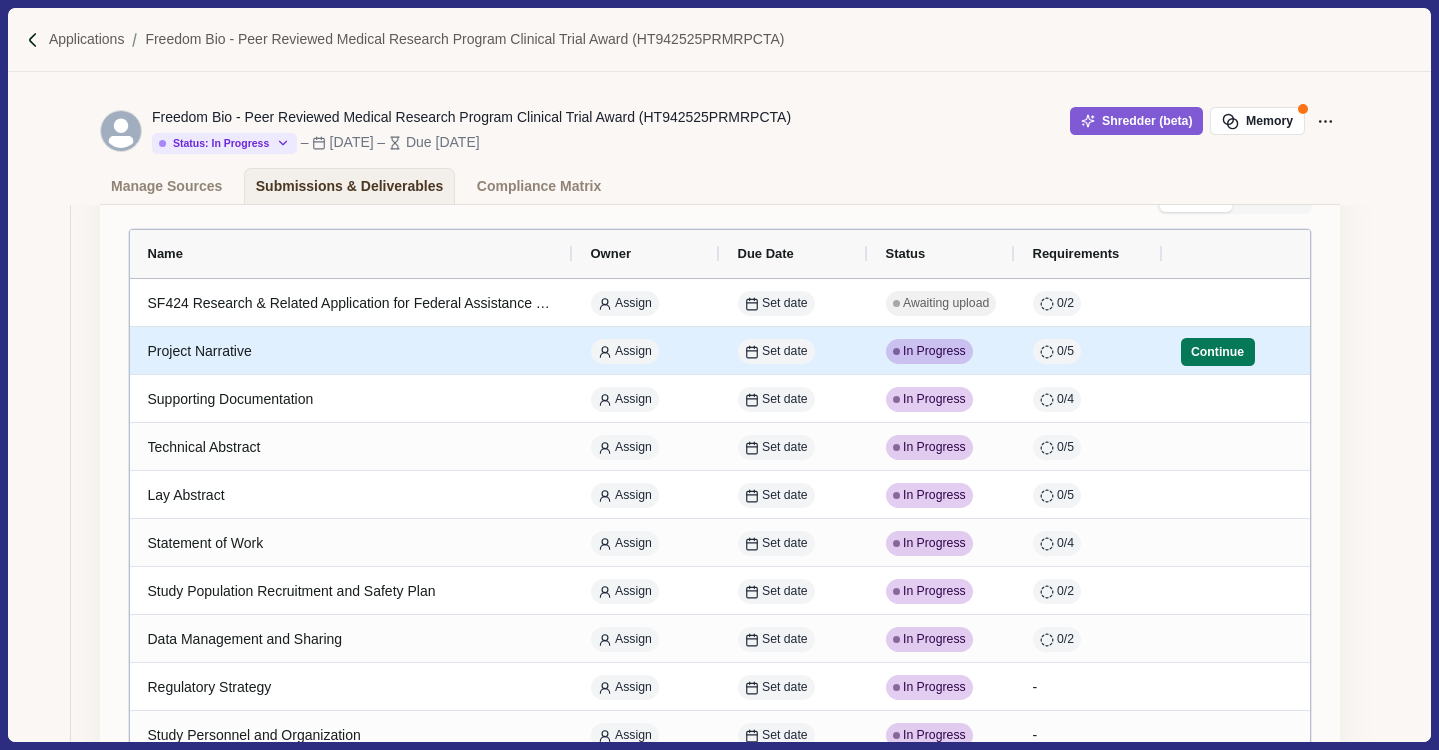 click on "Project Narrative" at bounding box center [351, 351] 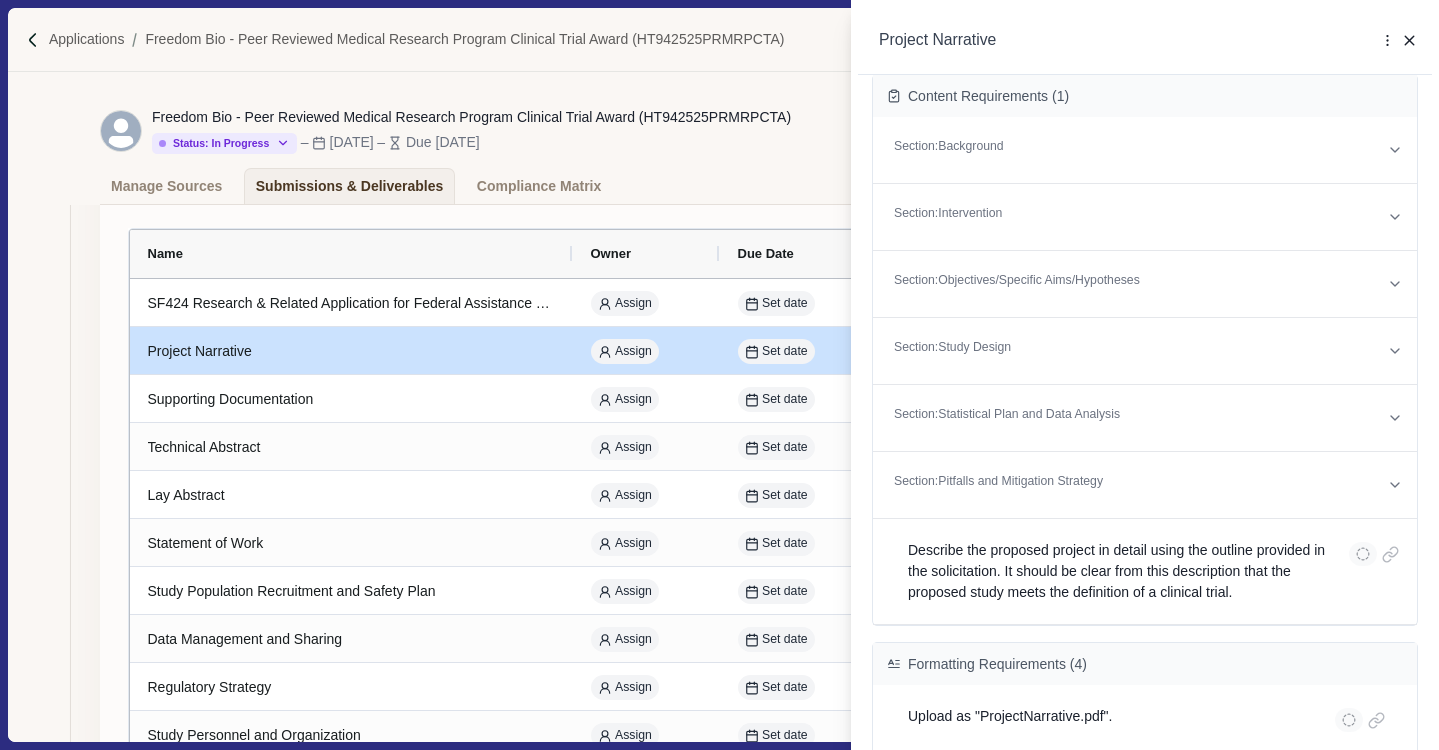 scroll, scrollTop: 386, scrollLeft: 0, axis: vertical 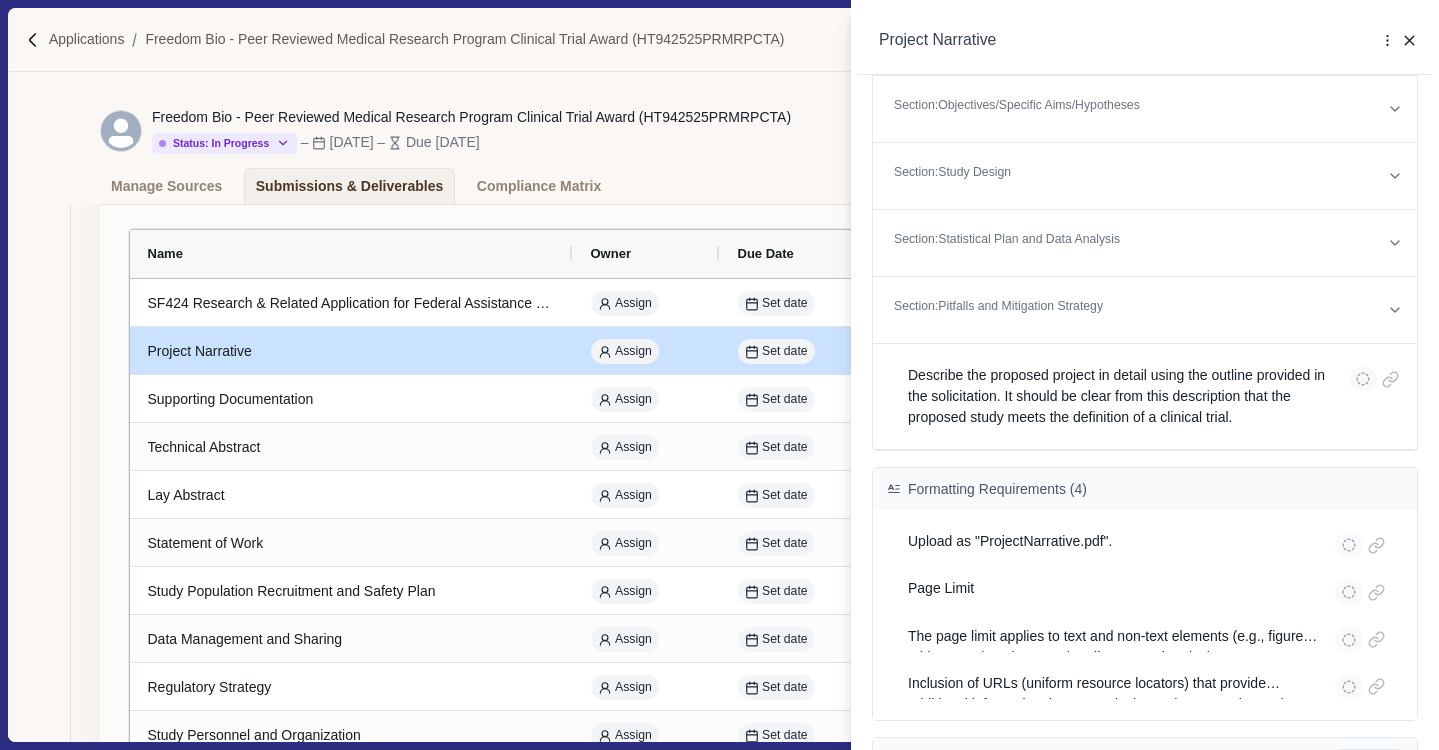 click 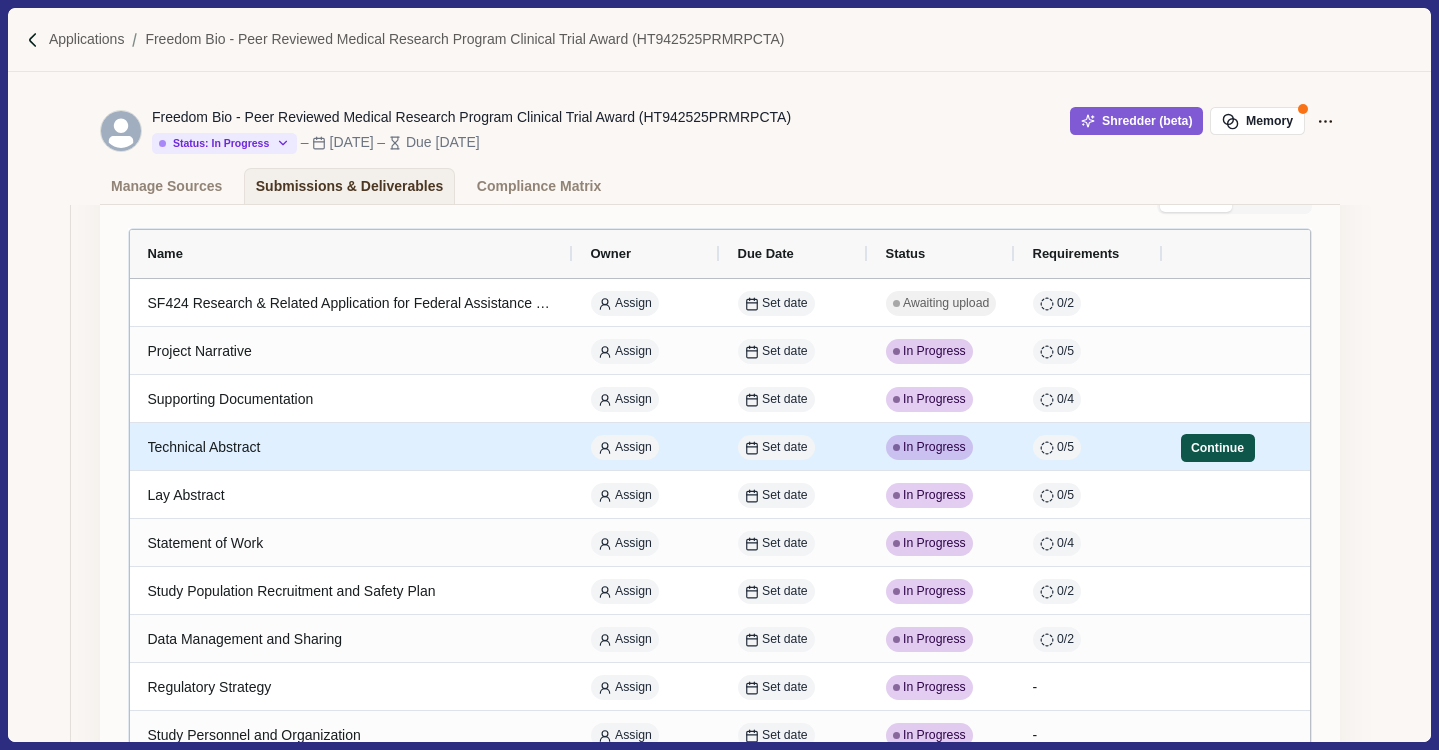 click on "Continue" at bounding box center [1218, 448] 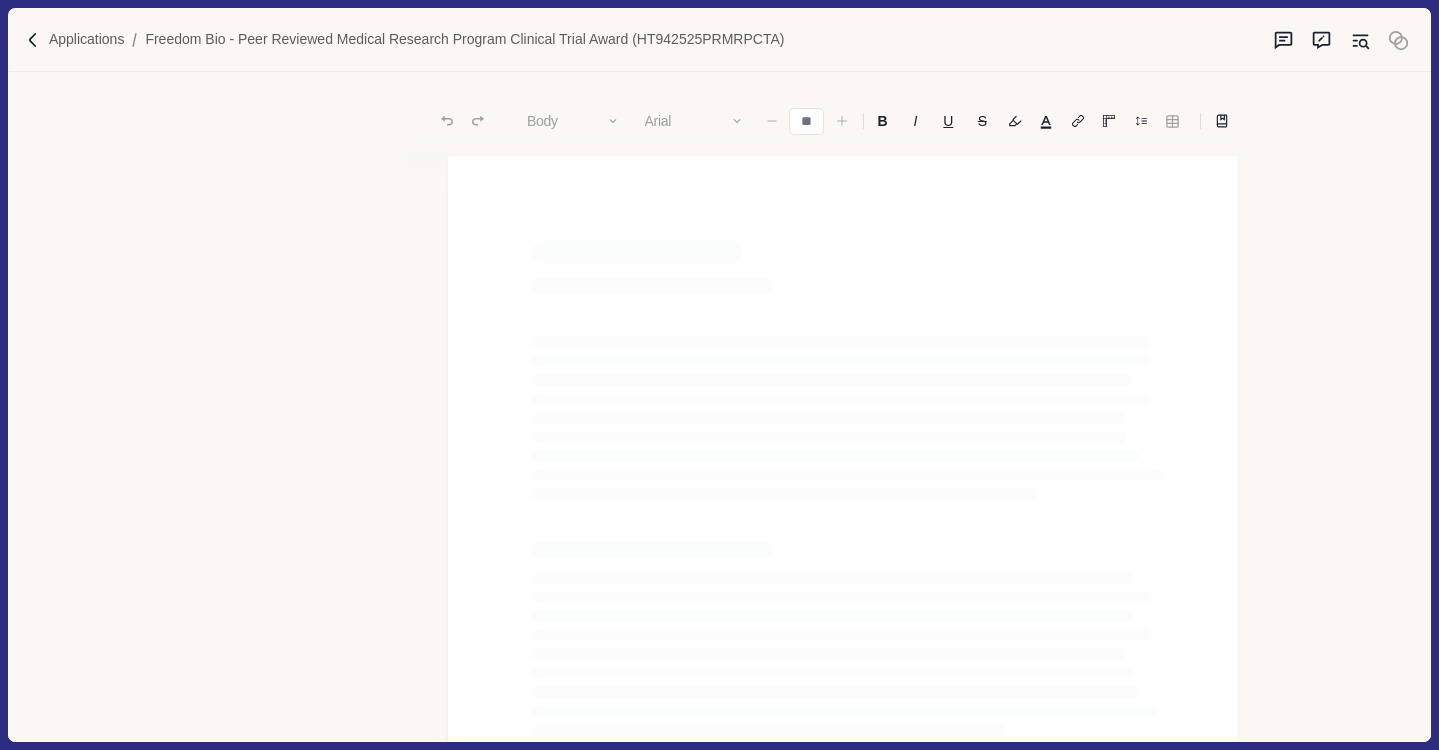type 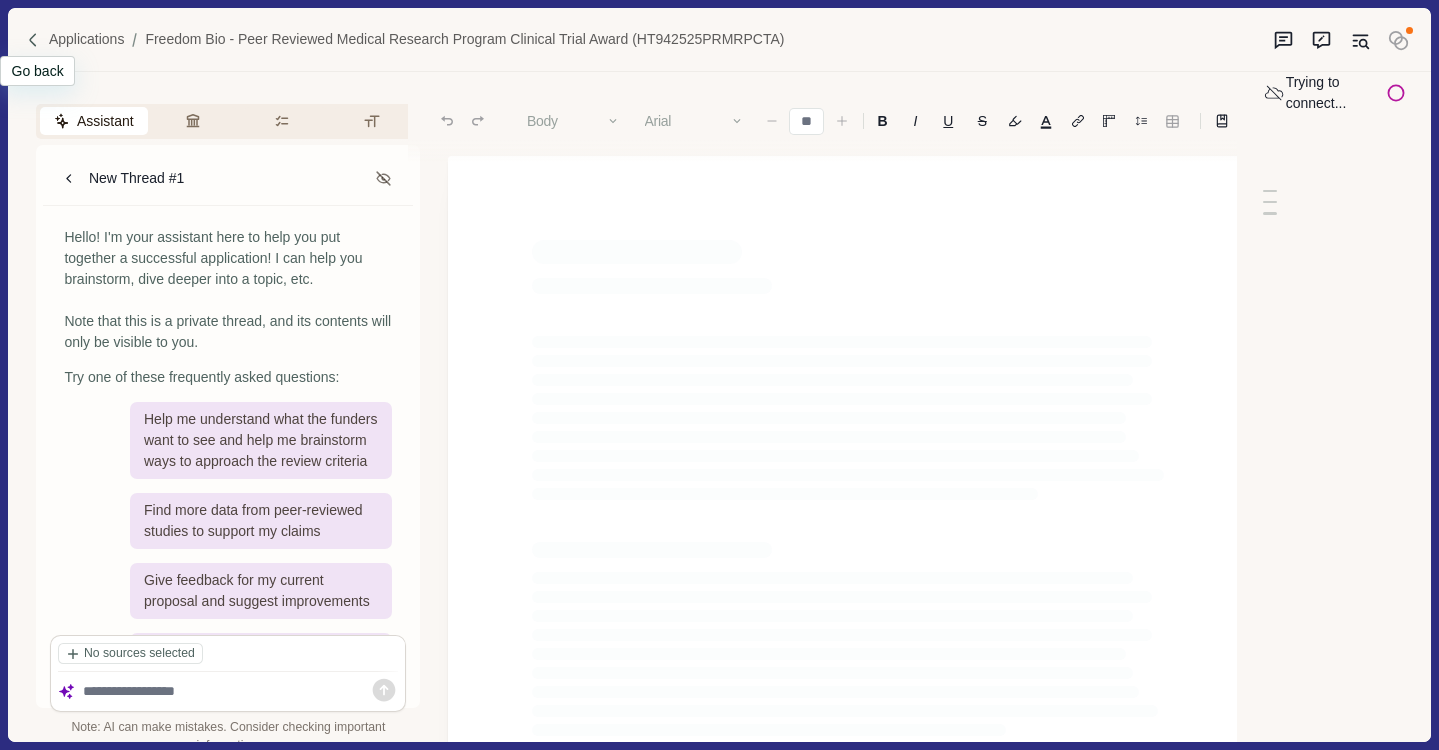 click at bounding box center [33, 40] 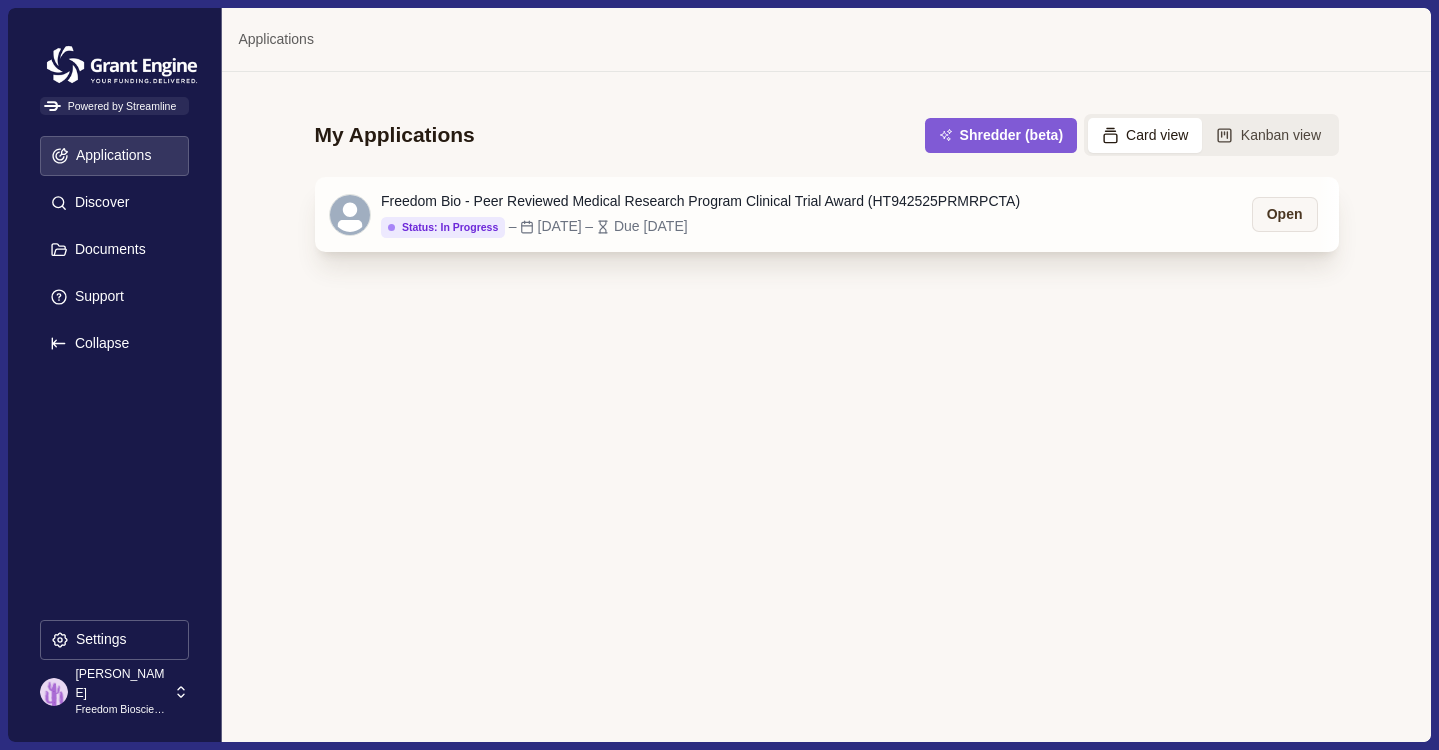 click on "Freedom Bio - Peer Reviewed Medical Research Program Clinical Trial Award (HT942525PRMRPCTA)" at bounding box center [700, 201] 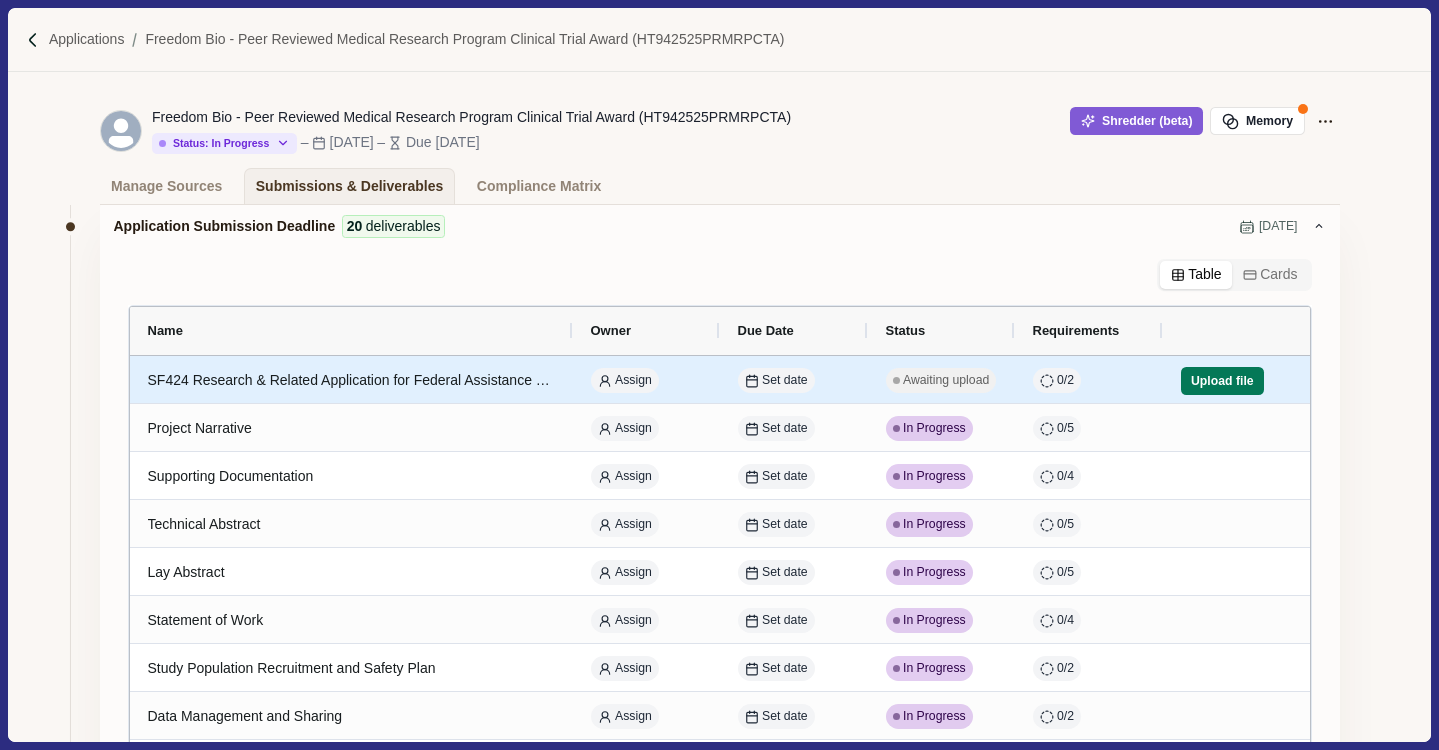 scroll, scrollTop: 96, scrollLeft: 0, axis: vertical 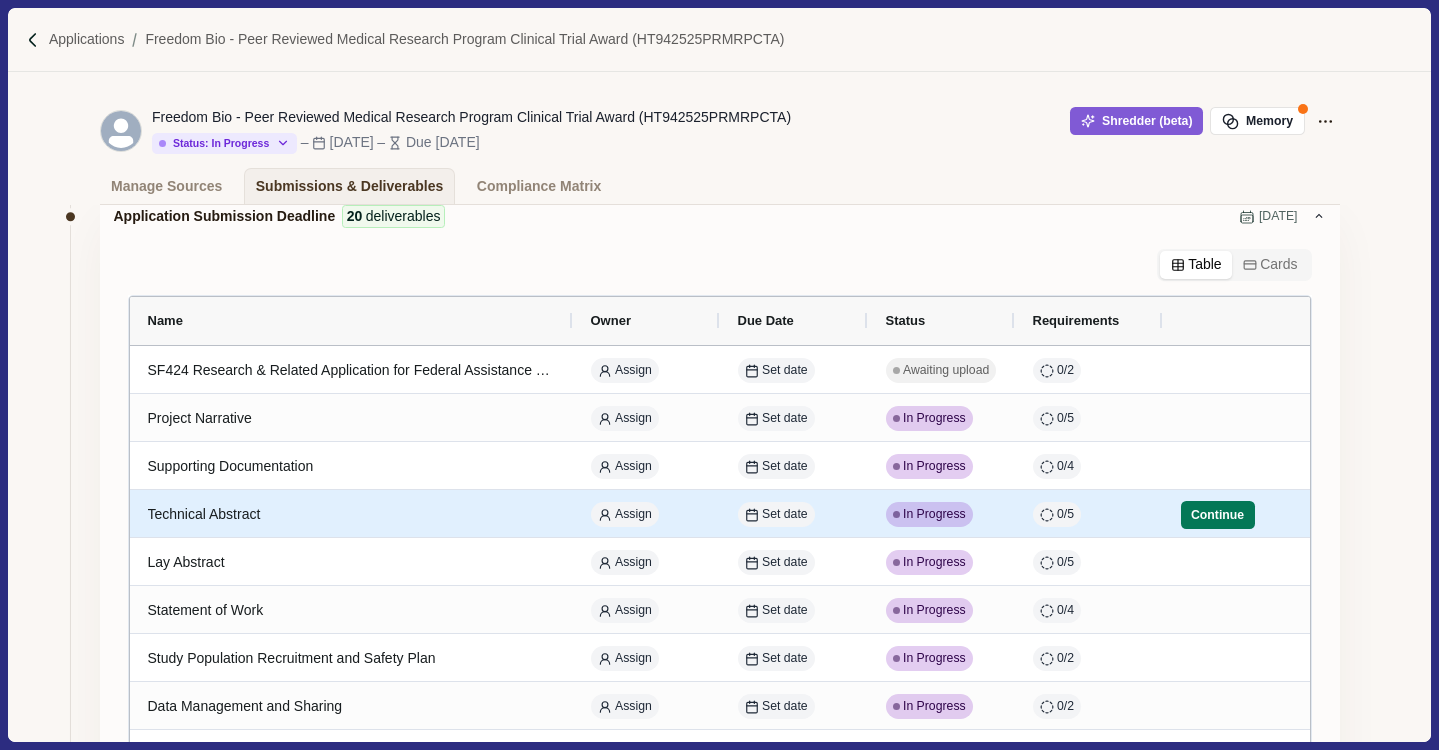 click on "Technical Abstract" at bounding box center (351, 514) 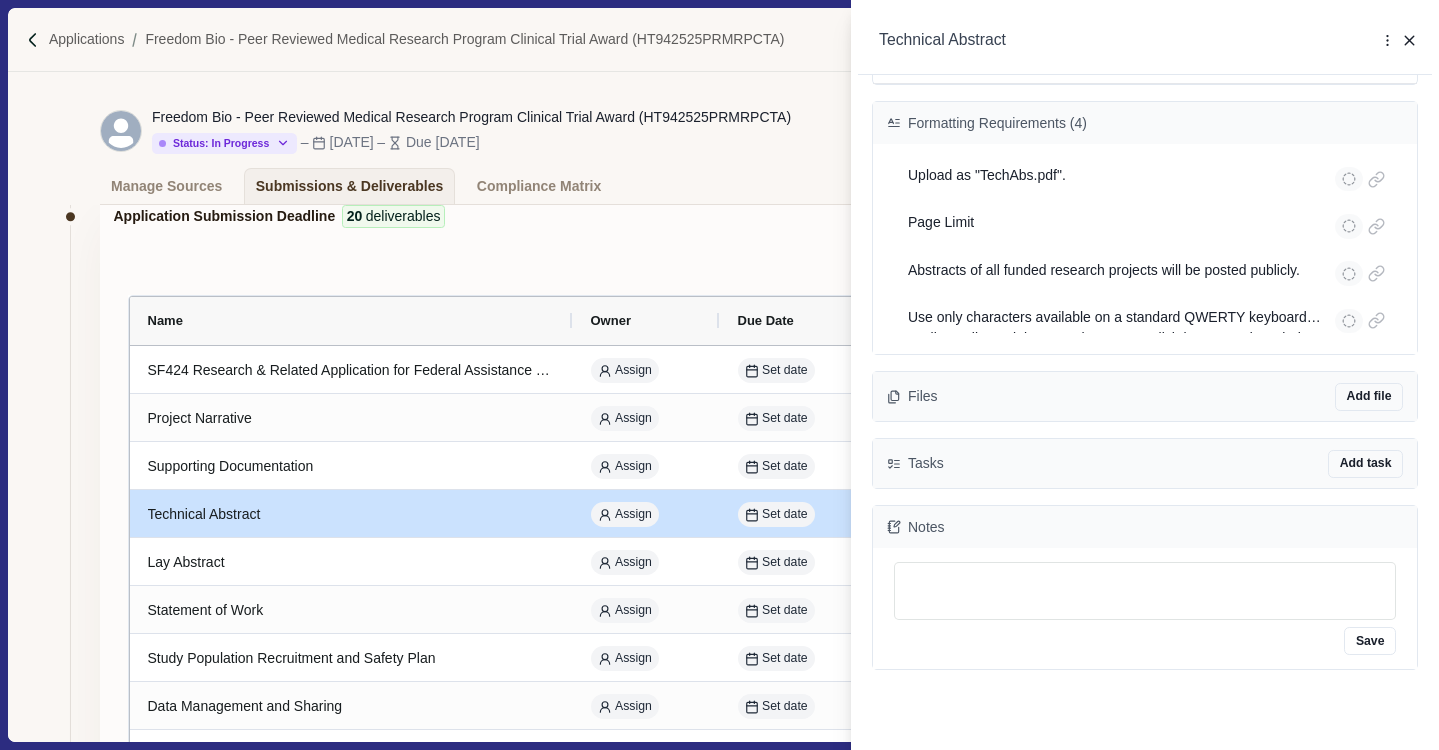 scroll, scrollTop: 707, scrollLeft: 0, axis: vertical 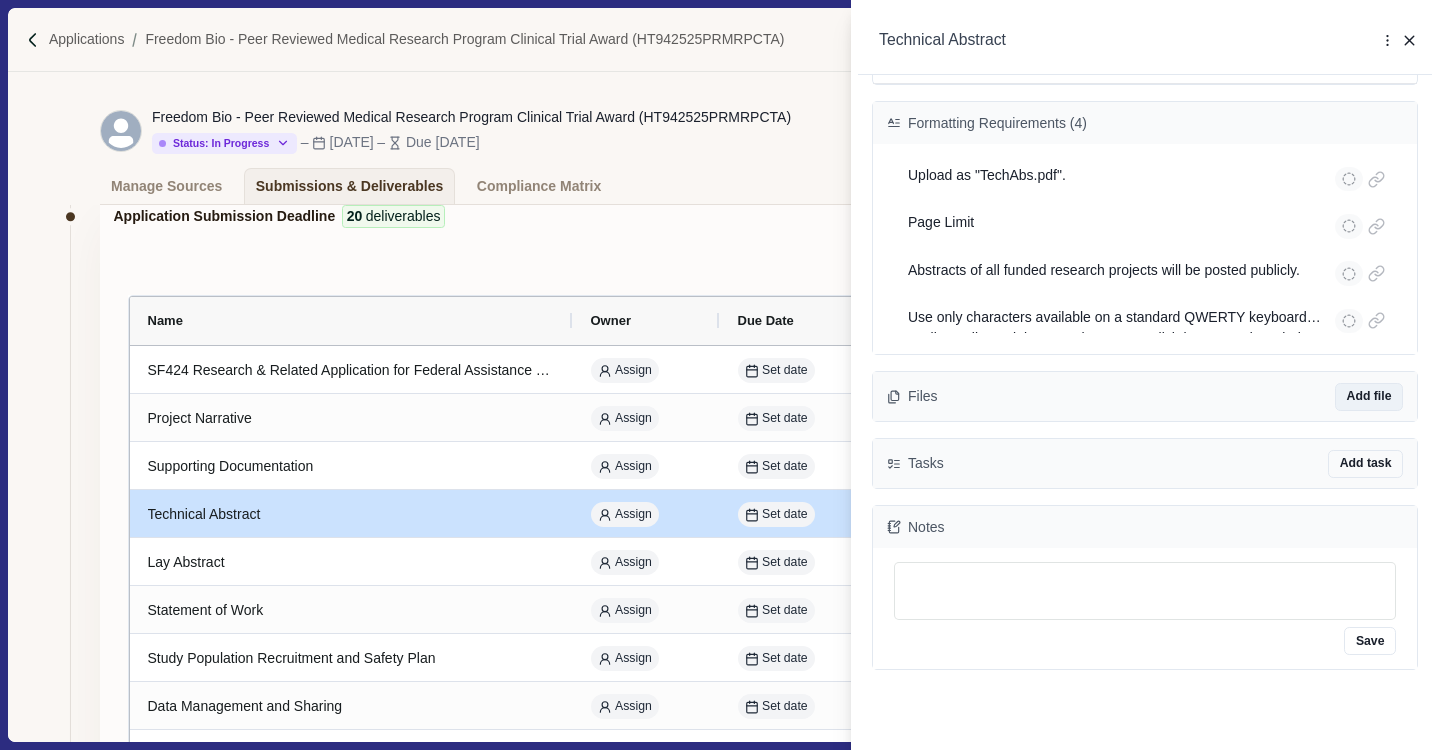 click on "Add file" at bounding box center (1369, 397) 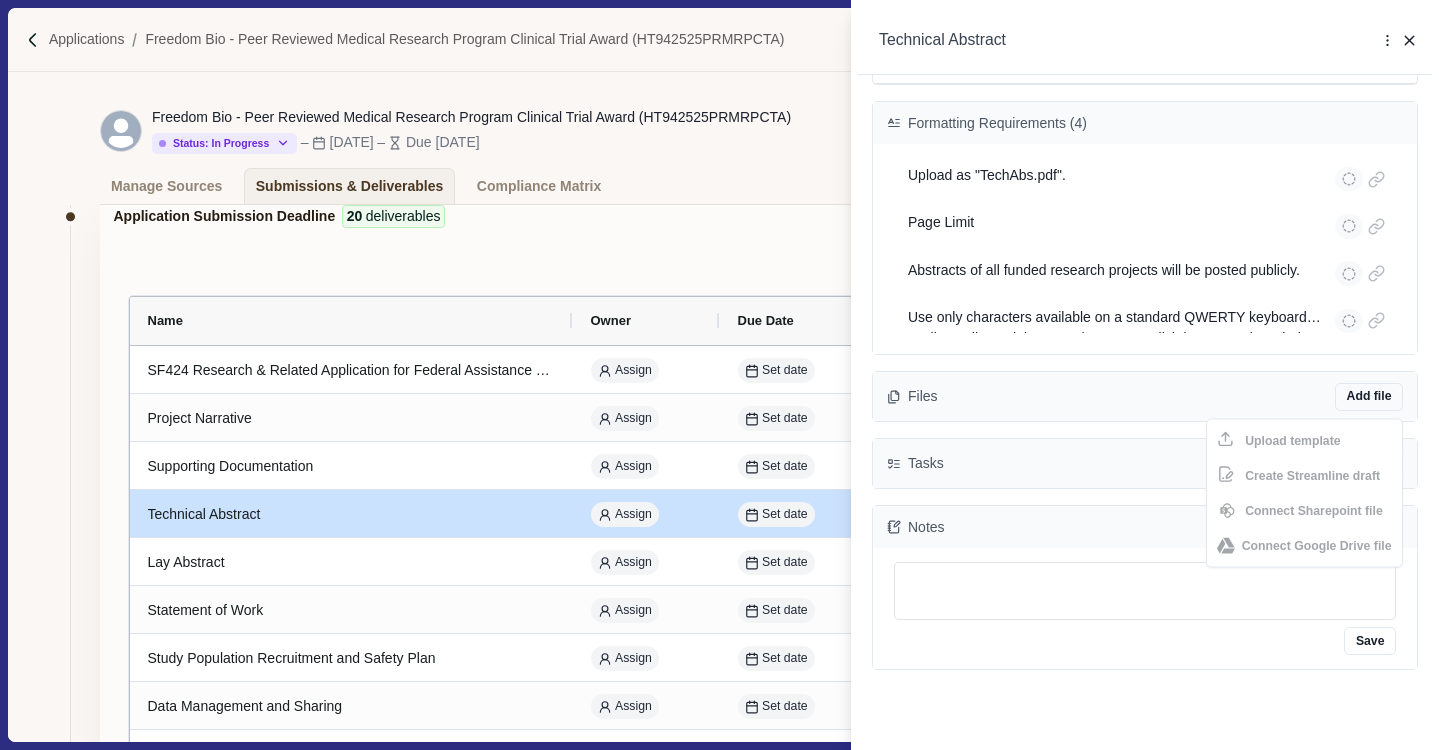 click on "Files Add file Upload template Create Streamline draft Connect Sharepoint file Connect Google Drive file" at bounding box center (1145, 396) 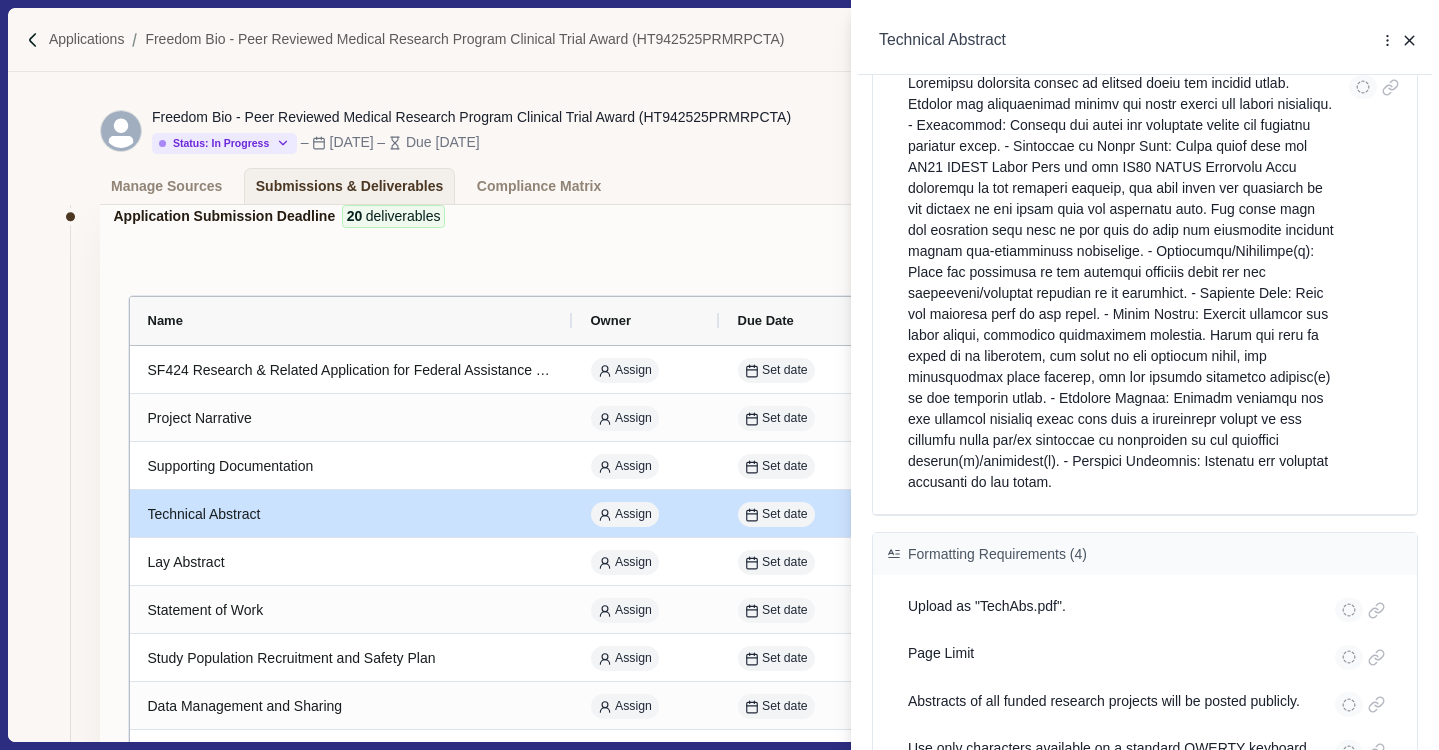 scroll, scrollTop: 0, scrollLeft: 0, axis: both 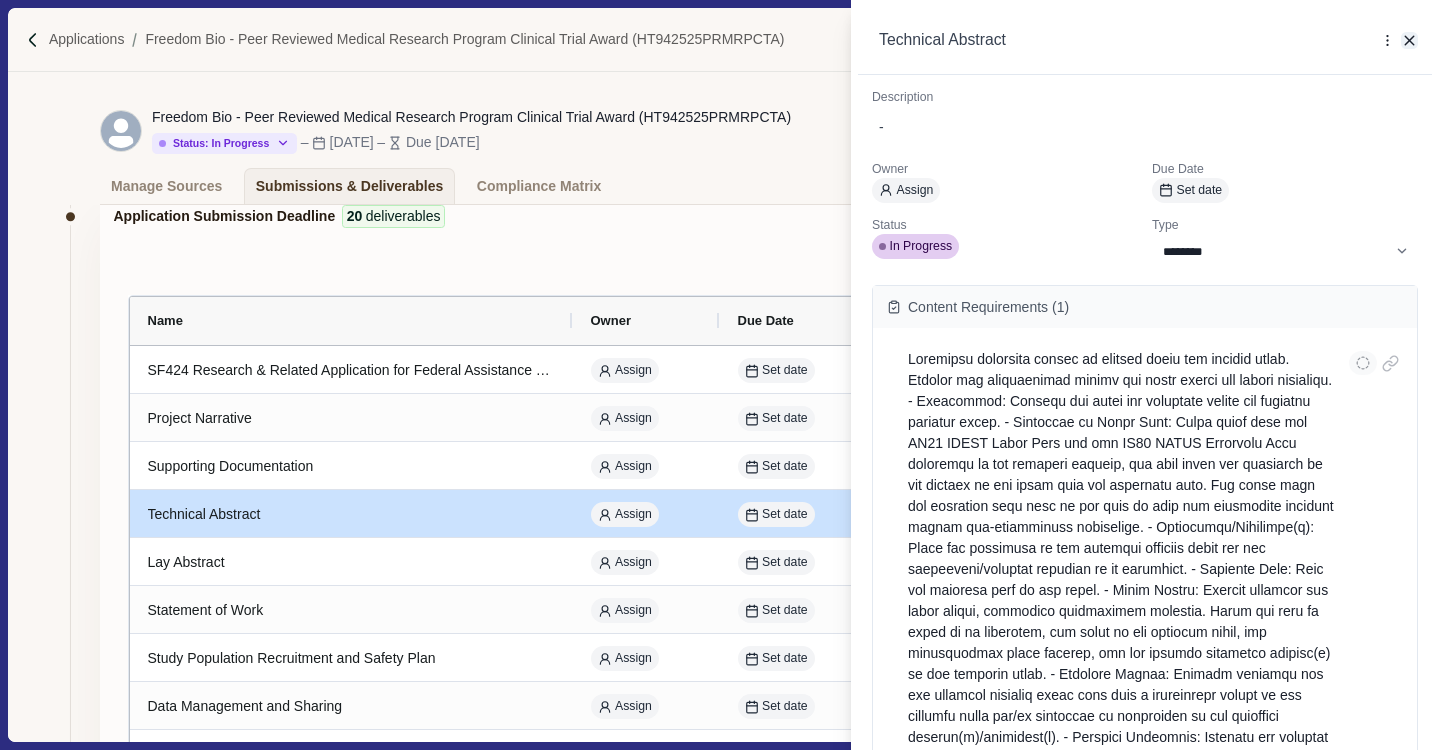 click 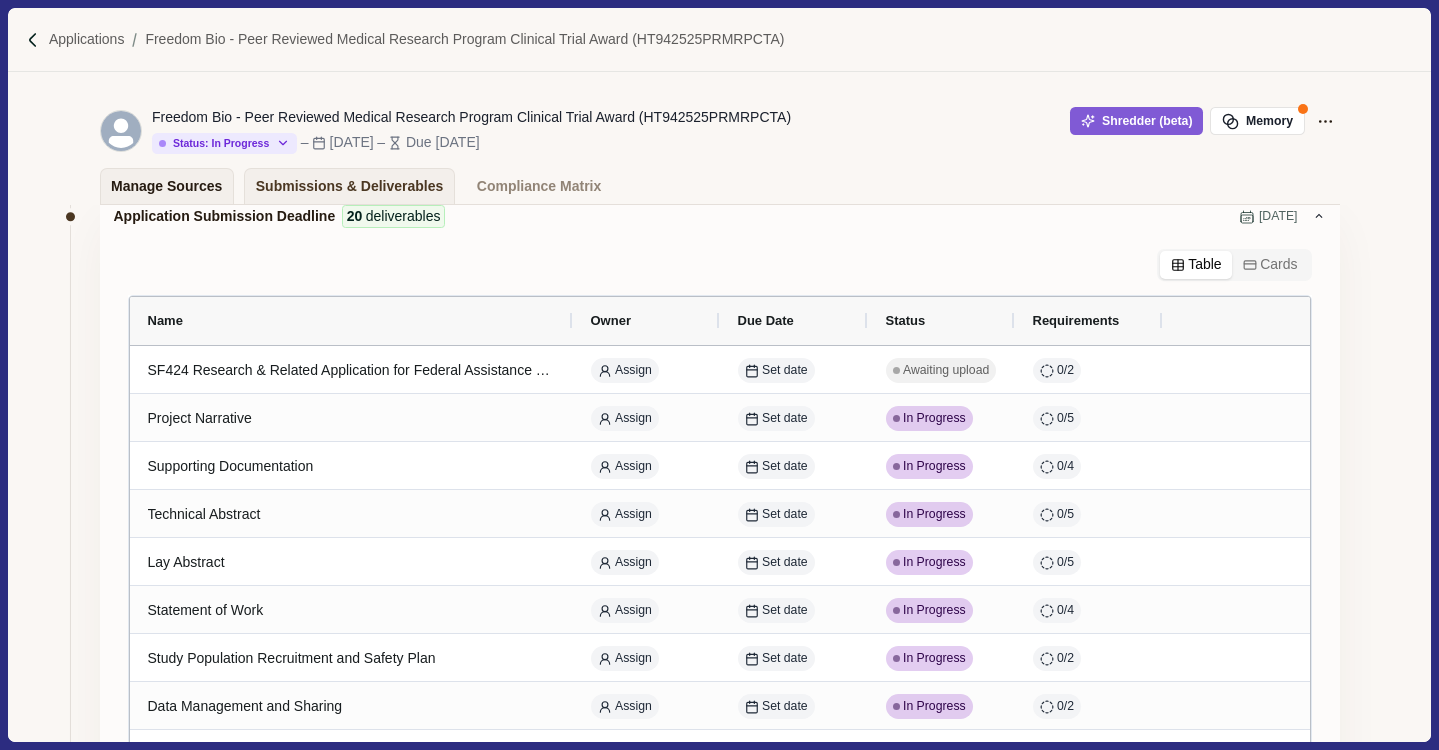click on "Manage Sources" at bounding box center (166, 186) 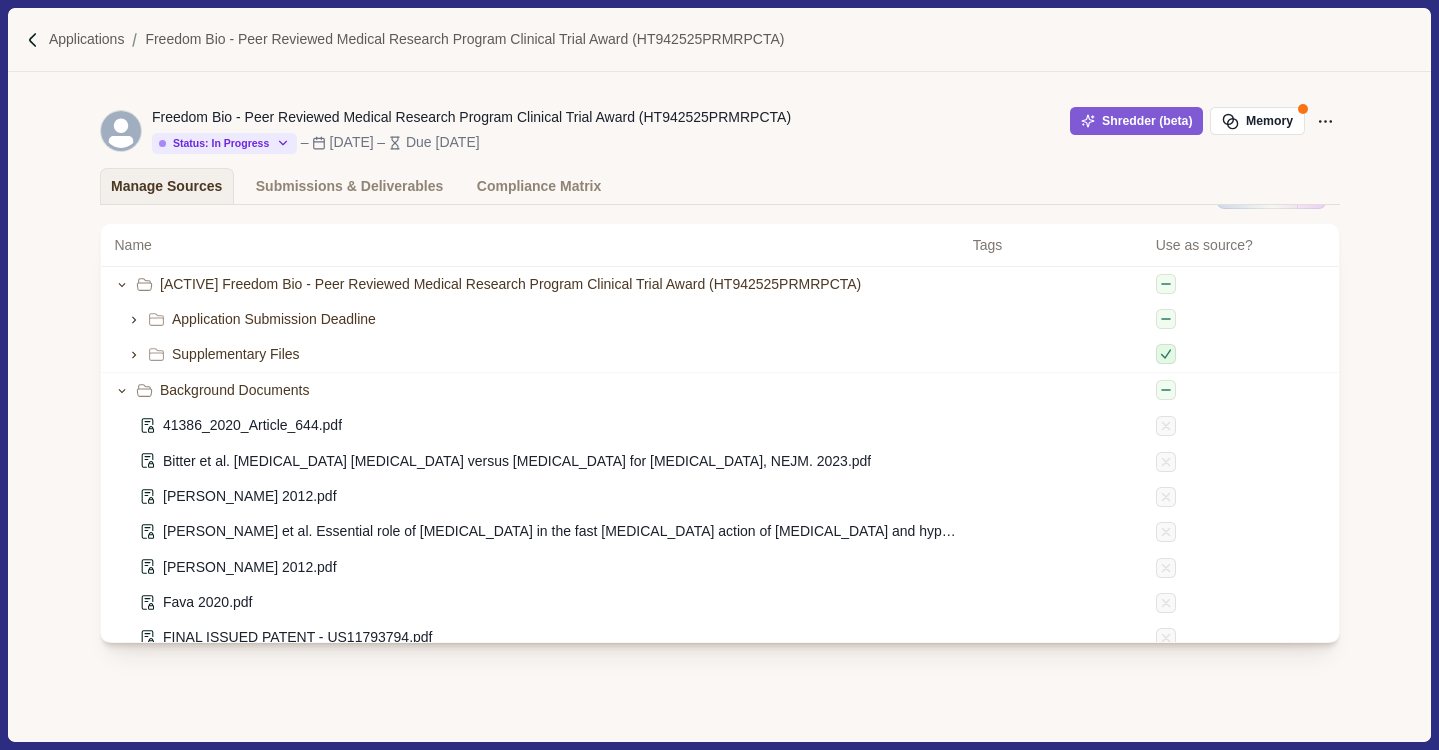 scroll, scrollTop: 0, scrollLeft: 0, axis: both 